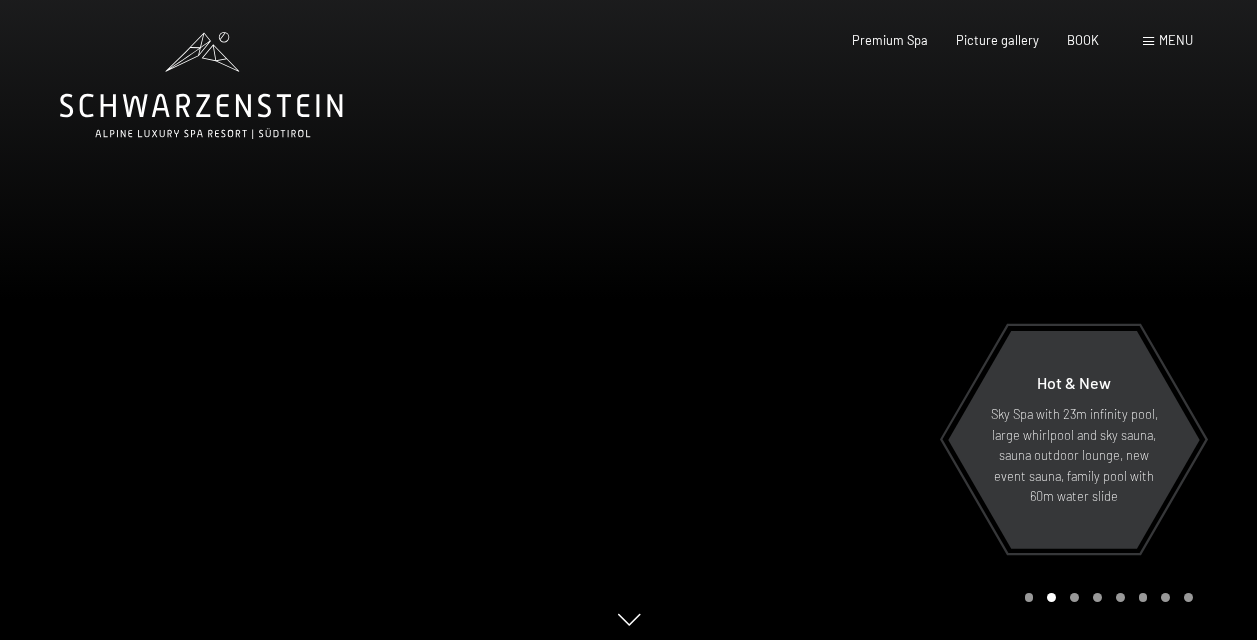 scroll, scrollTop: 0, scrollLeft: 0, axis: both 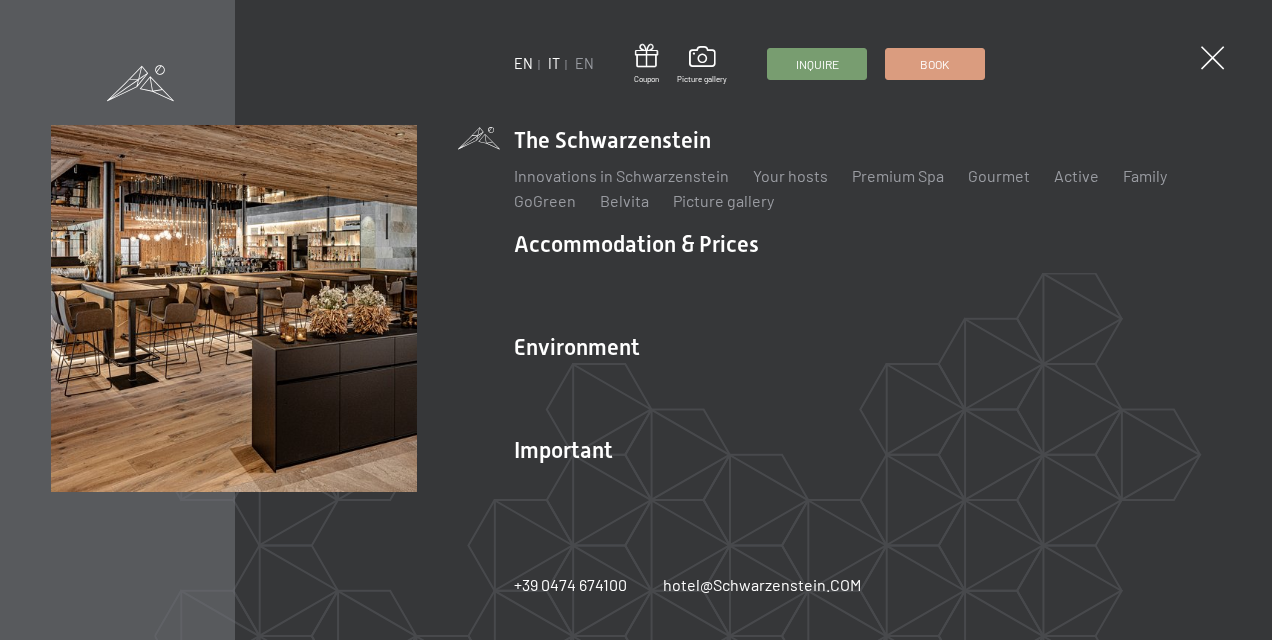 click on "IT" at bounding box center (554, 63) 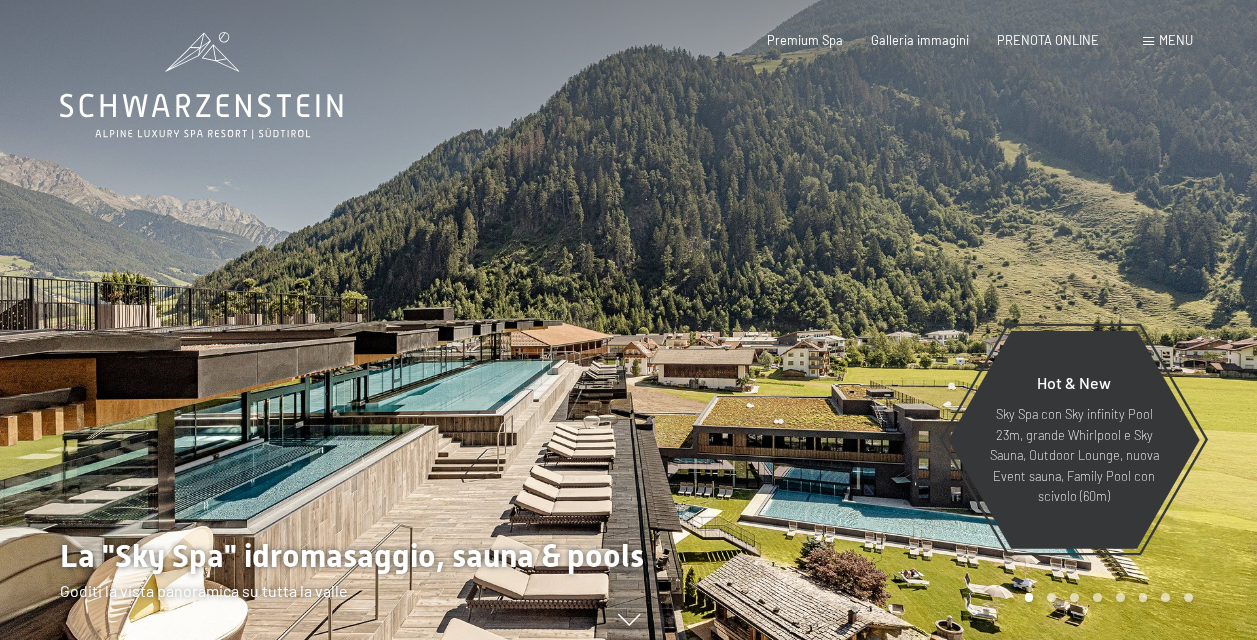scroll, scrollTop: 0, scrollLeft: 0, axis: both 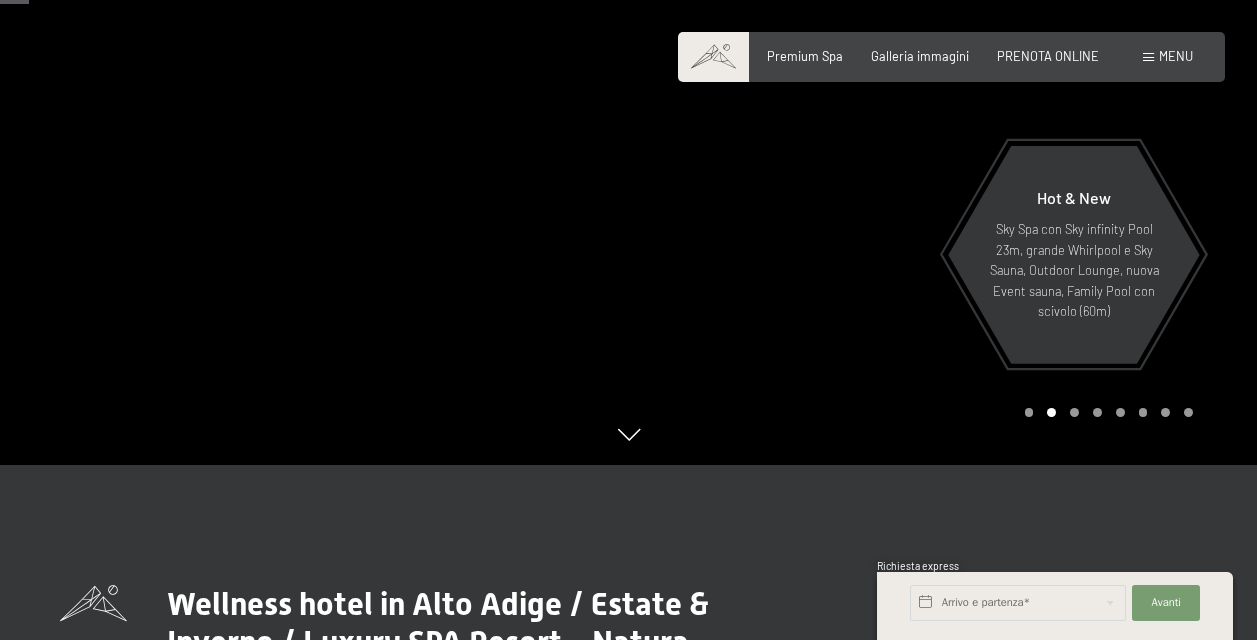 click at bounding box center (1074, 412) 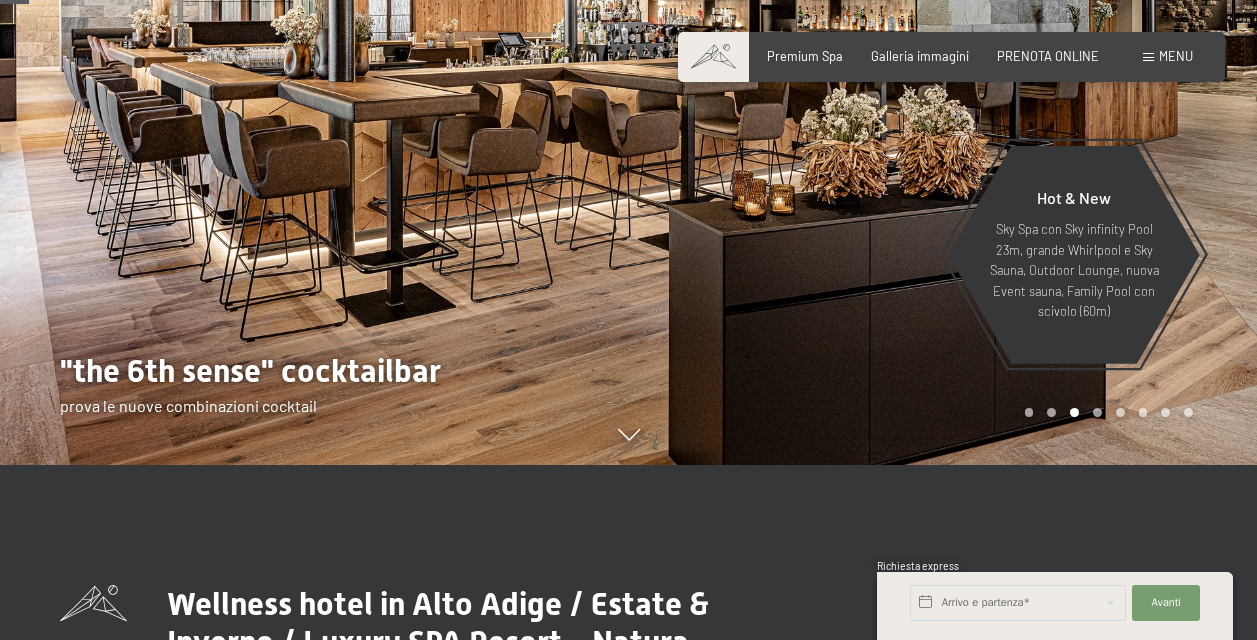click at bounding box center (1097, 412) 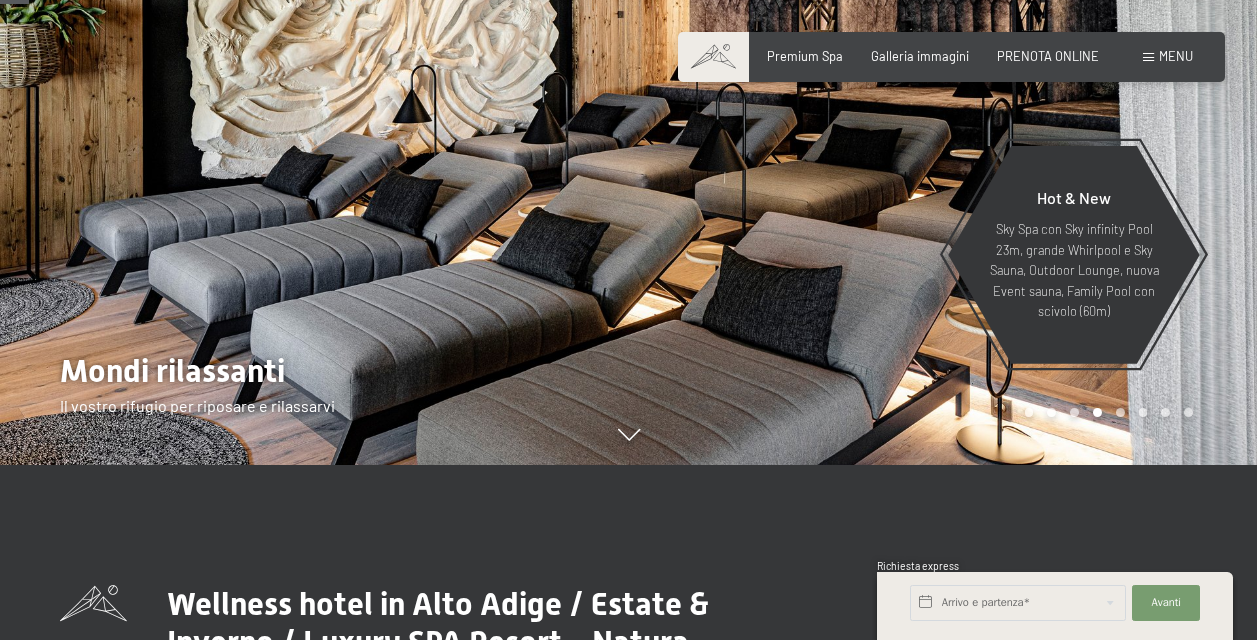 click at bounding box center [1120, 412] 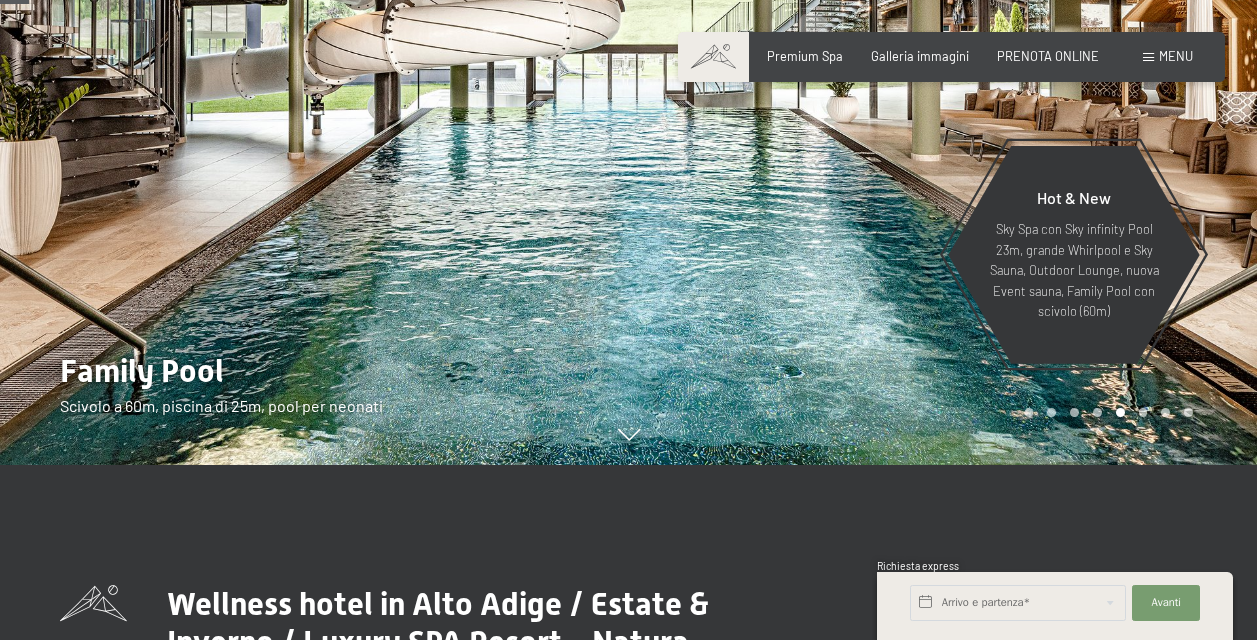 click at bounding box center (1143, 412) 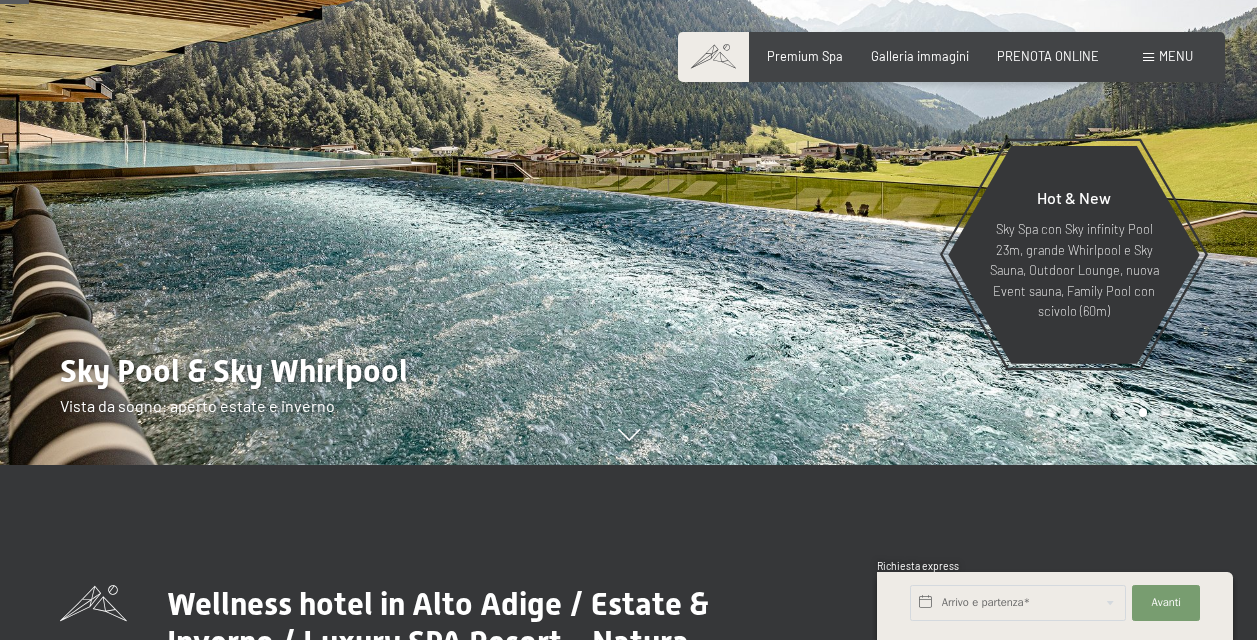 click at bounding box center [1165, 412] 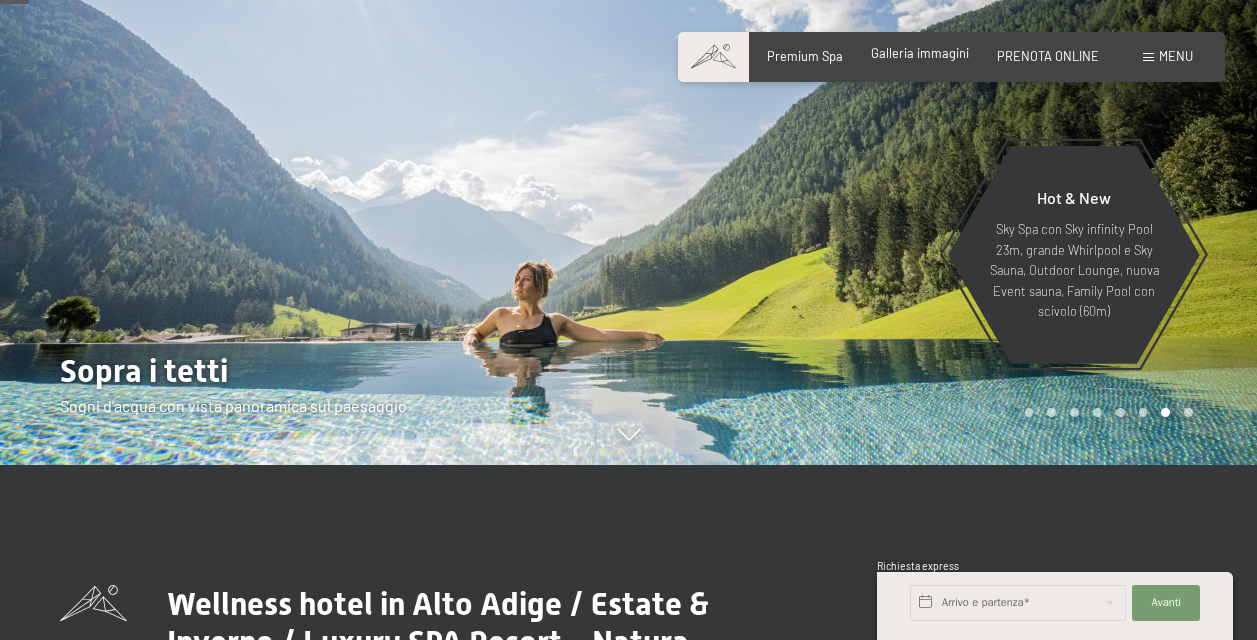 click on "Galleria immagini" at bounding box center (920, 53) 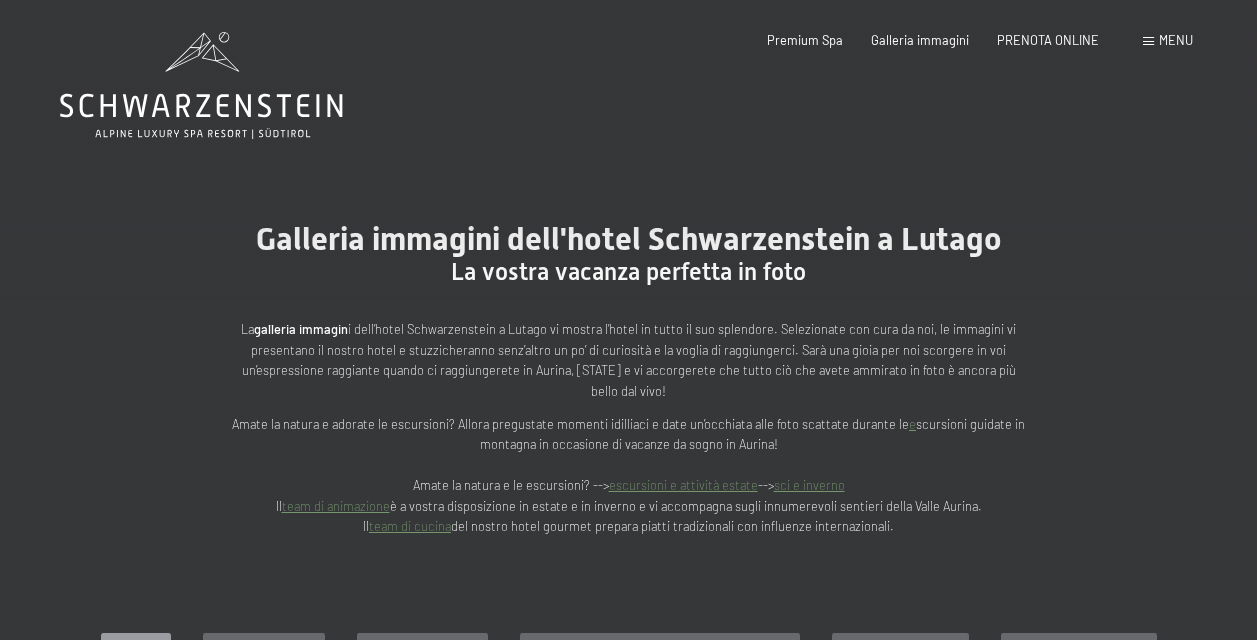scroll, scrollTop: 0, scrollLeft: 0, axis: both 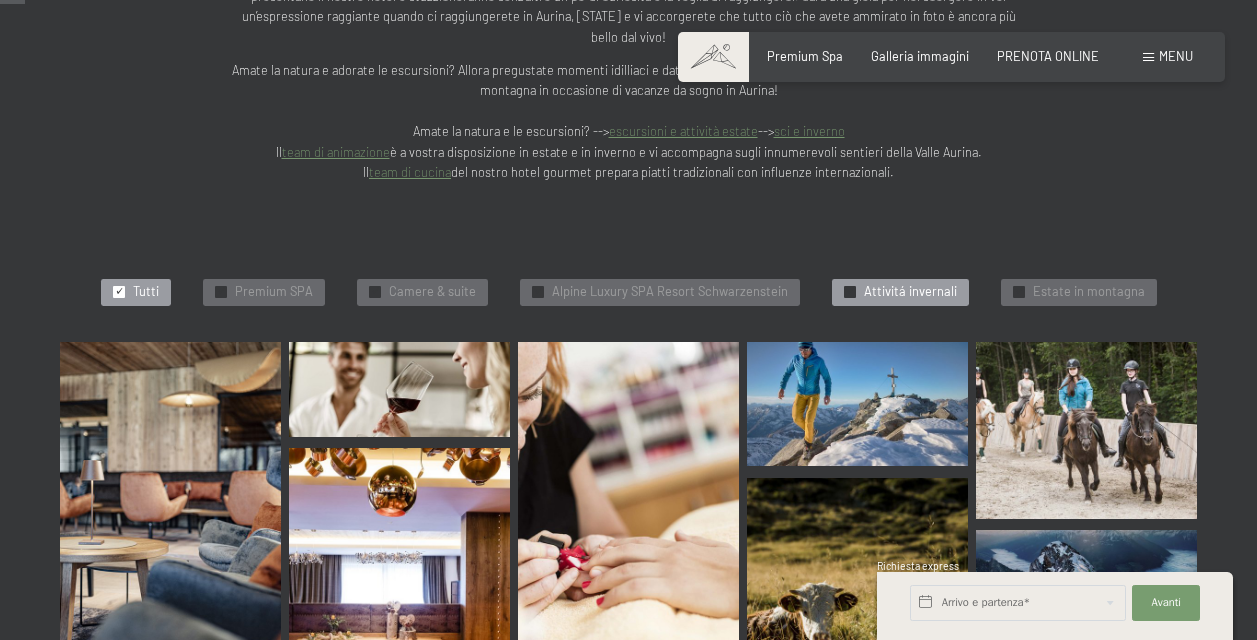 click on "Attivitá invernali" at bounding box center [910, 292] 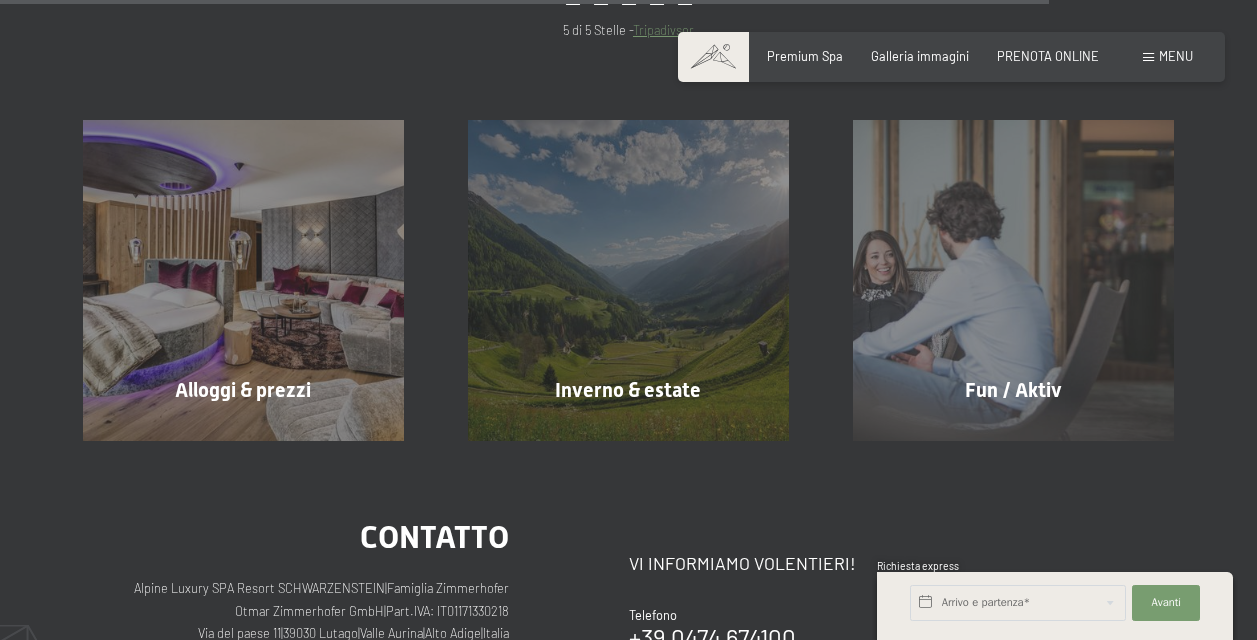 scroll, scrollTop: 2424, scrollLeft: 0, axis: vertical 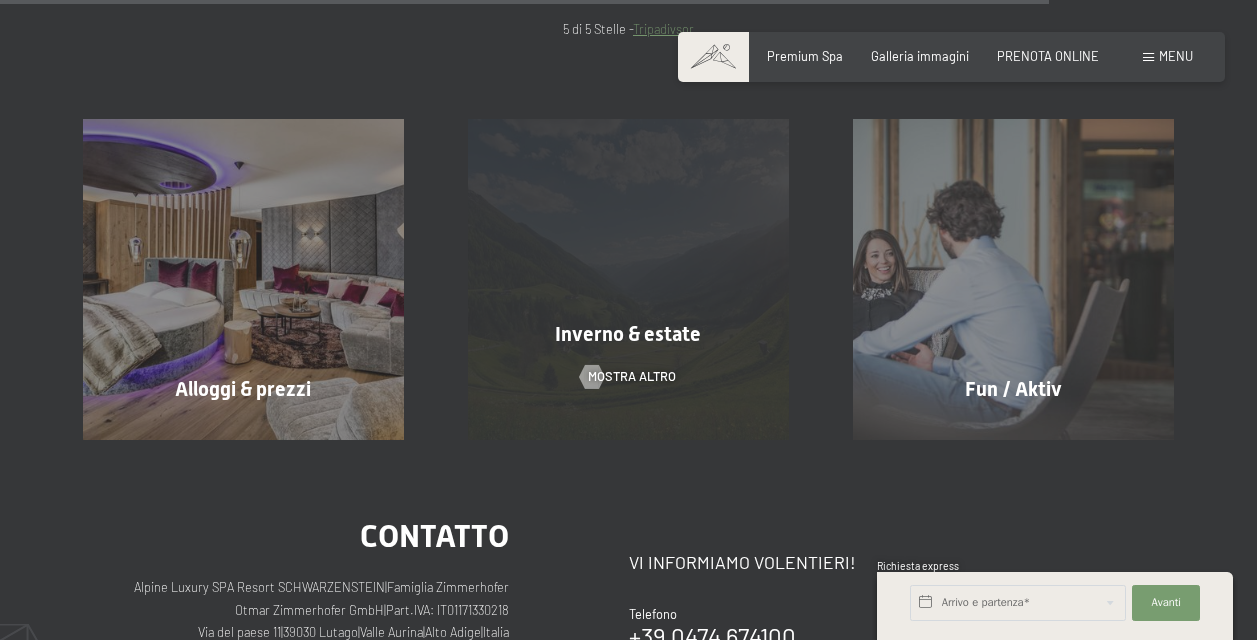 click on "Inverno & estate" at bounding box center (628, 334) 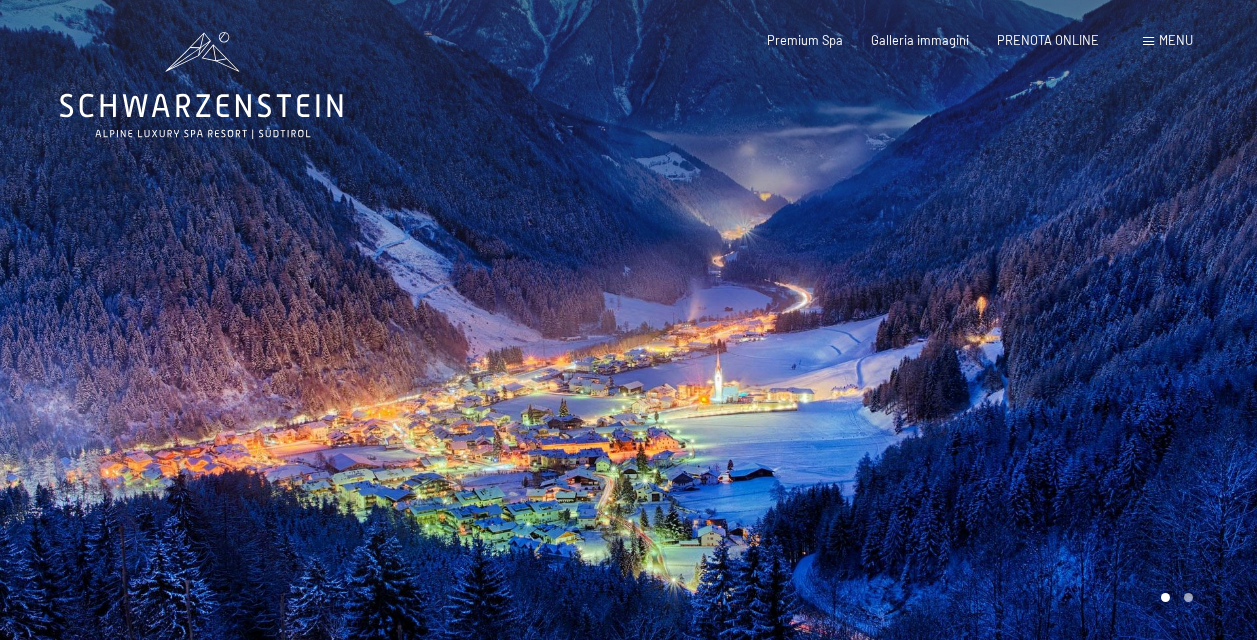 scroll, scrollTop: 0, scrollLeft: 0, axis: both 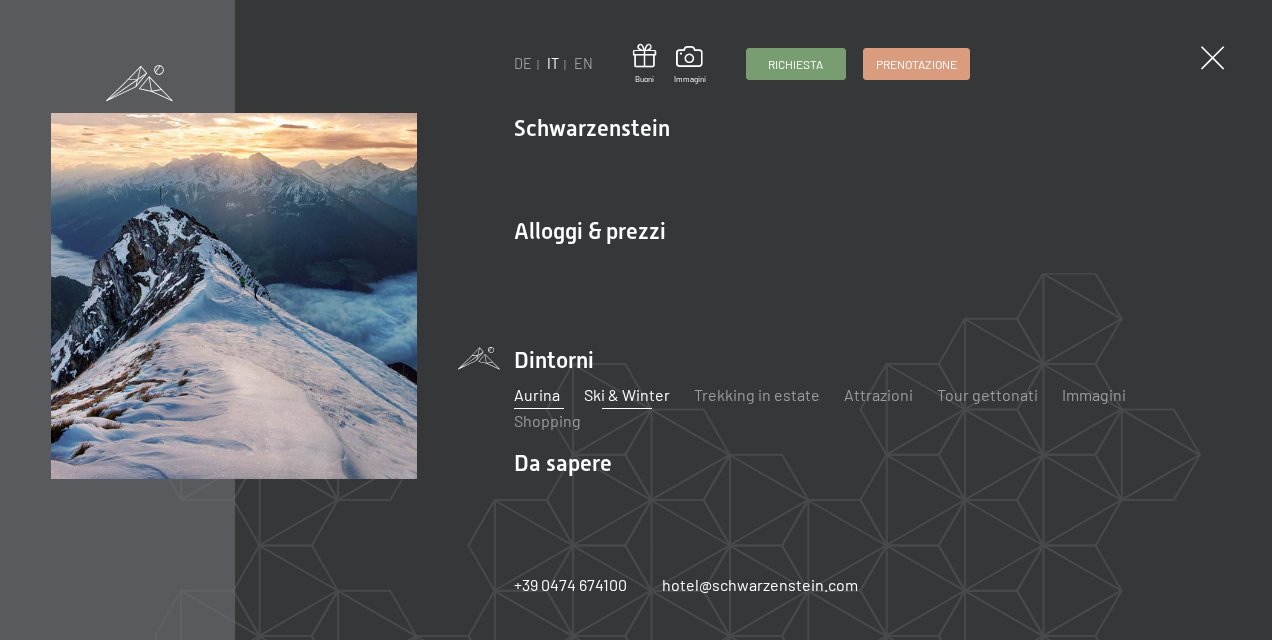 click on "Ski & Winter" at bounding box center (627, 394) 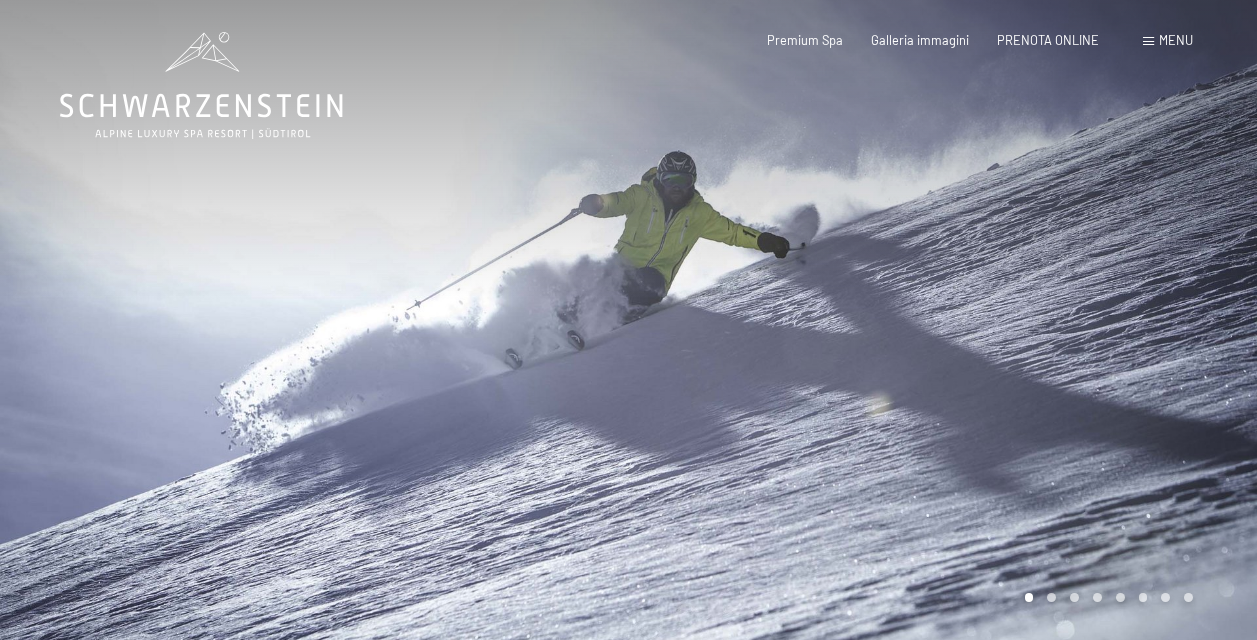 scroll, scrollTop: 0, scrollLeft: 0, axis: both 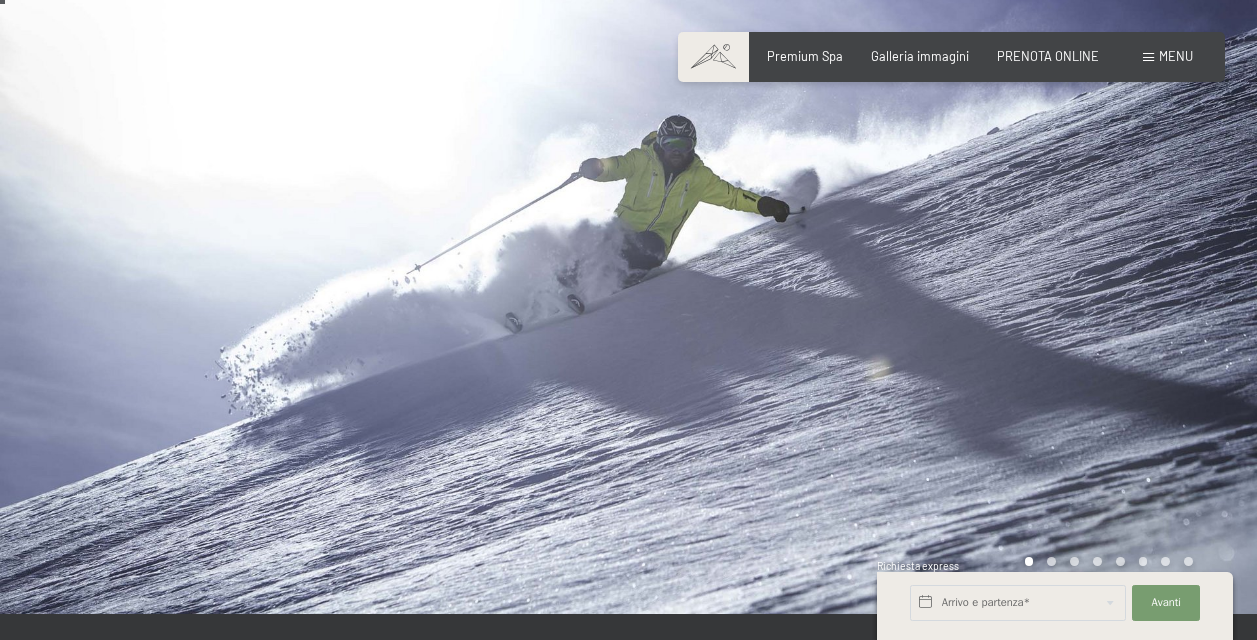 click at bounding box center (943, 289) 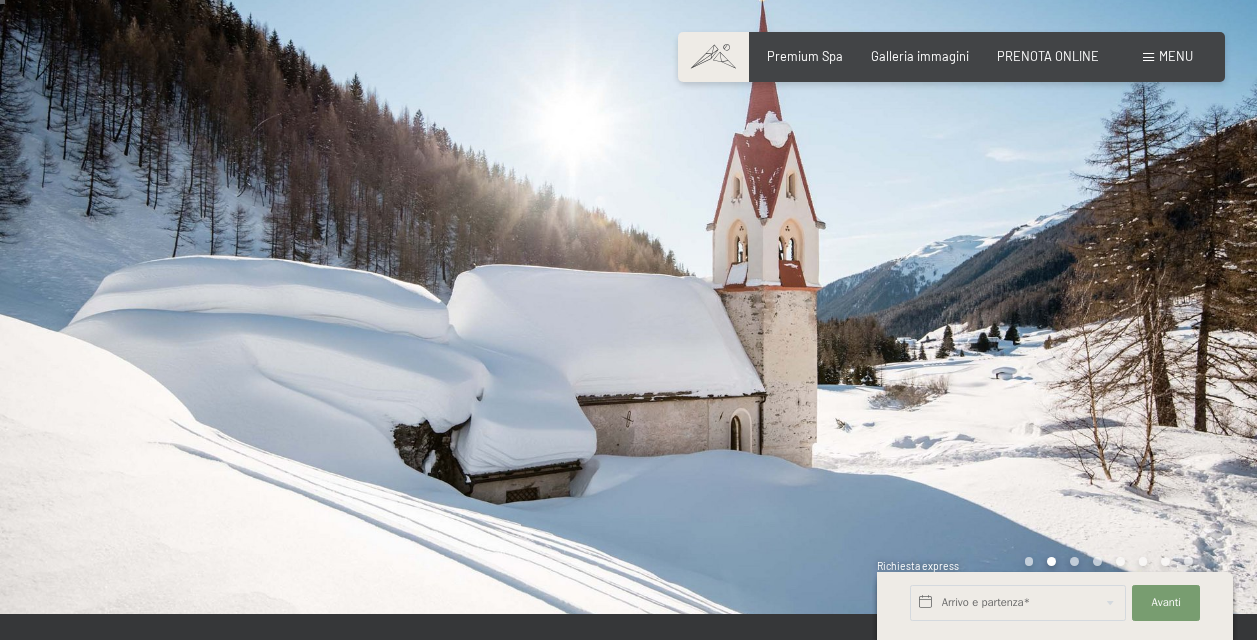 click at bounding box center (943, 289) 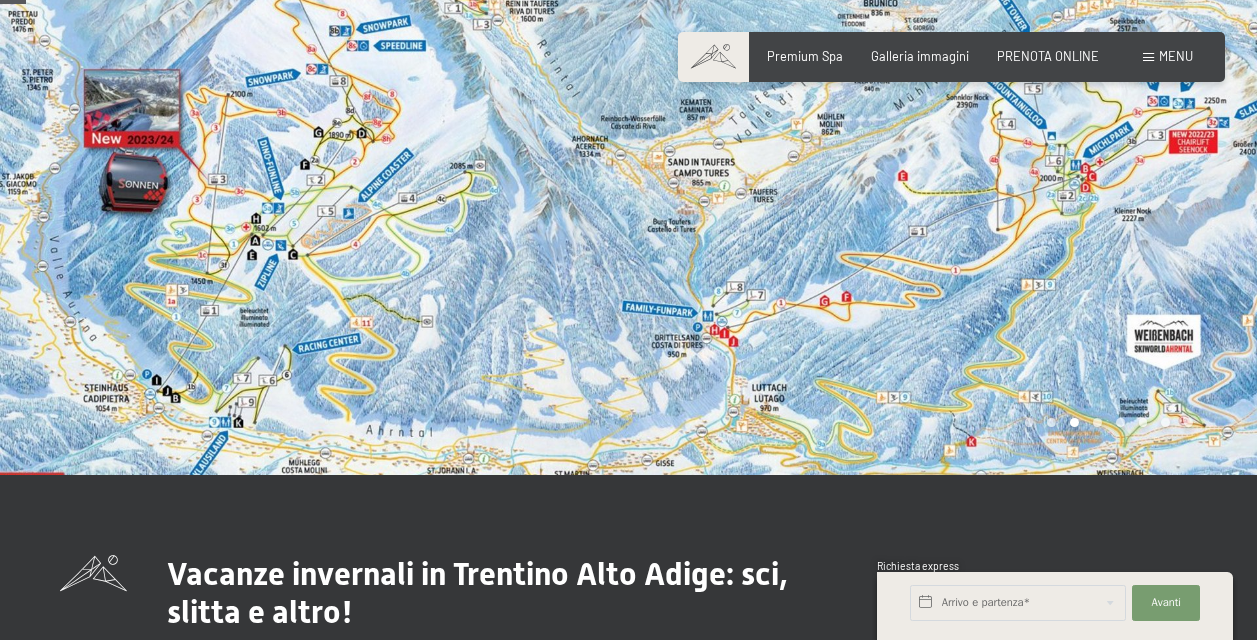 scroll, scrollTop: 176, scrollLeft: 0, axis: vertical 